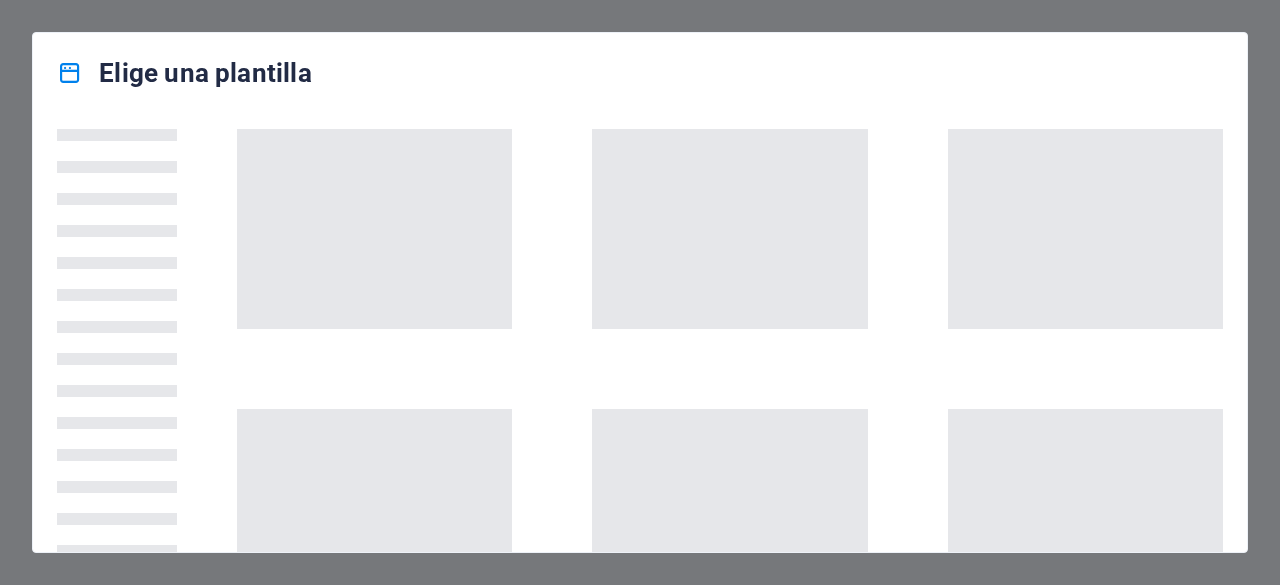scroll, scrollTop: 0, scrollLeft: 0, axis: both 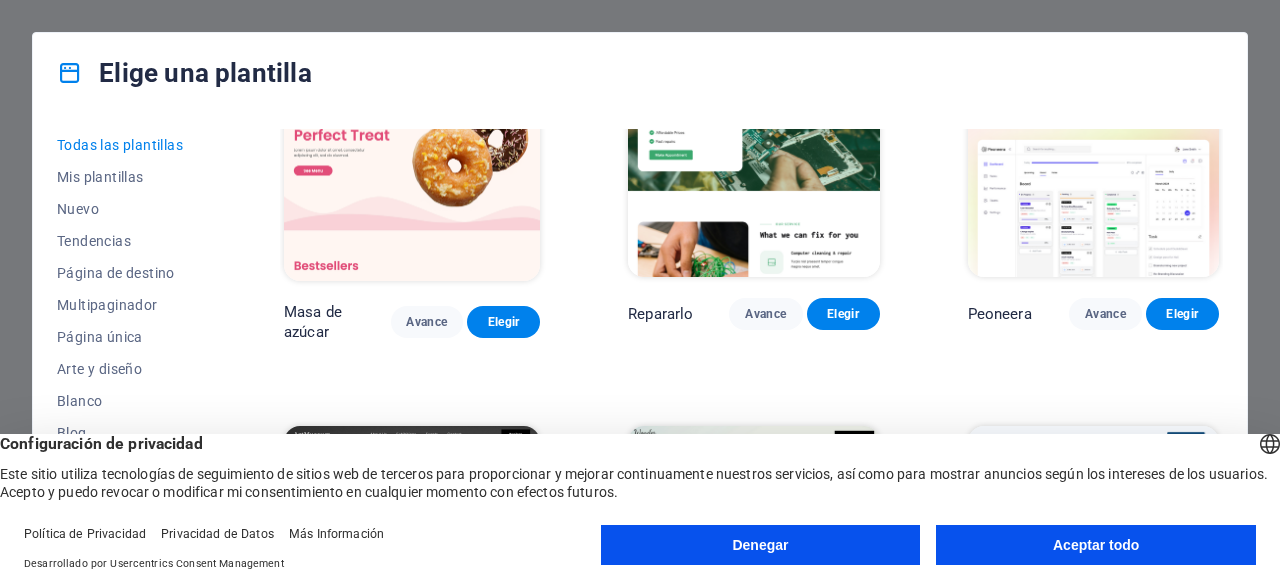 click on "Aceptar todo" at bounding box center [1096, 545] 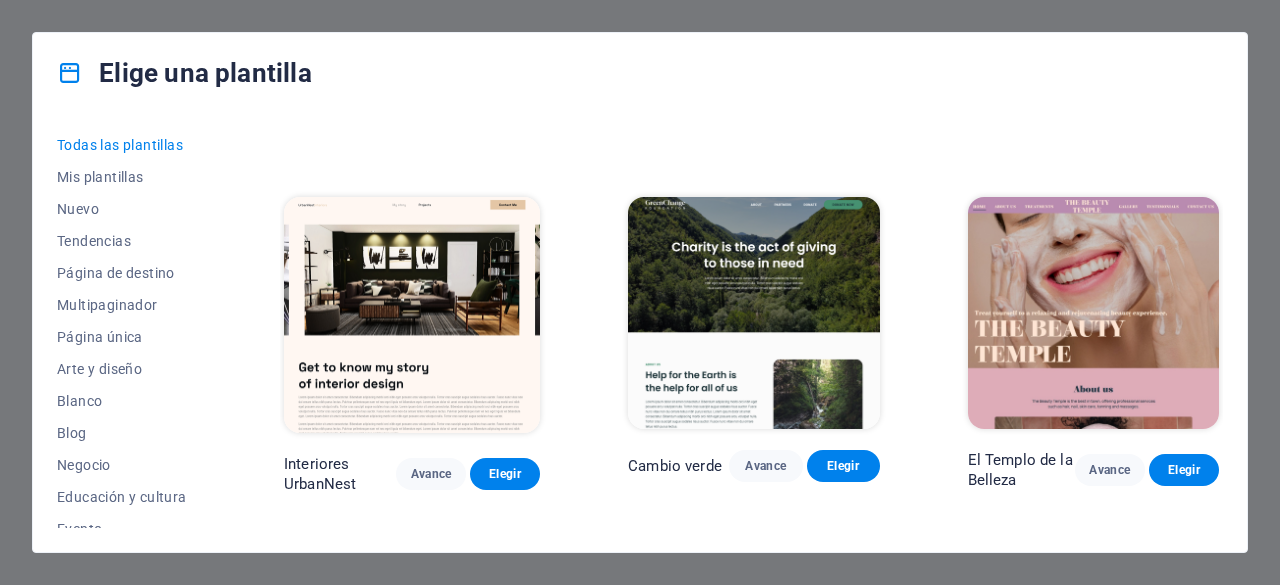 scroll, scrollTop: 1835, scrollLeft: 0, axis: vertical 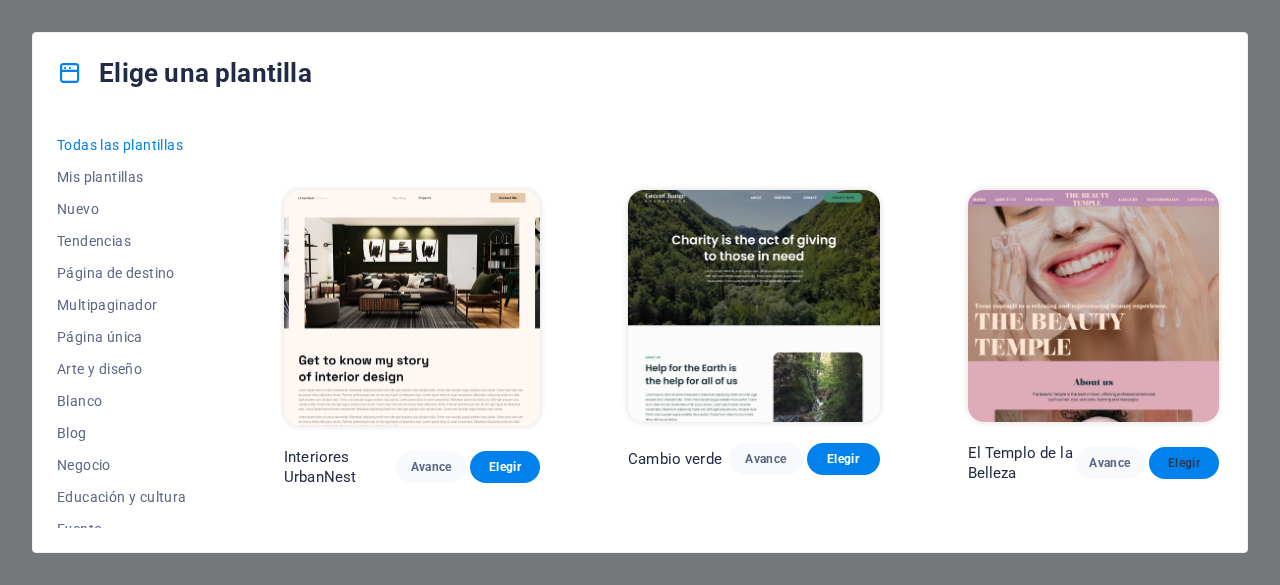 click on "Elegir" at bounding box center (1184, 463) 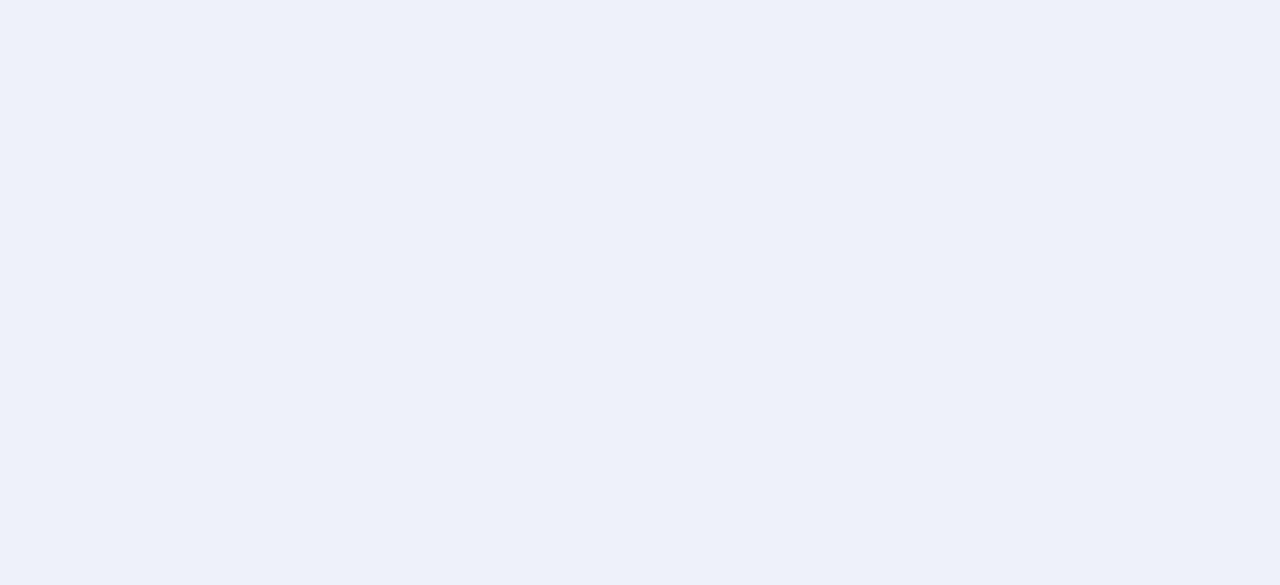 scroll, scrollTop: 0, scrollLeft: 0, axis: both 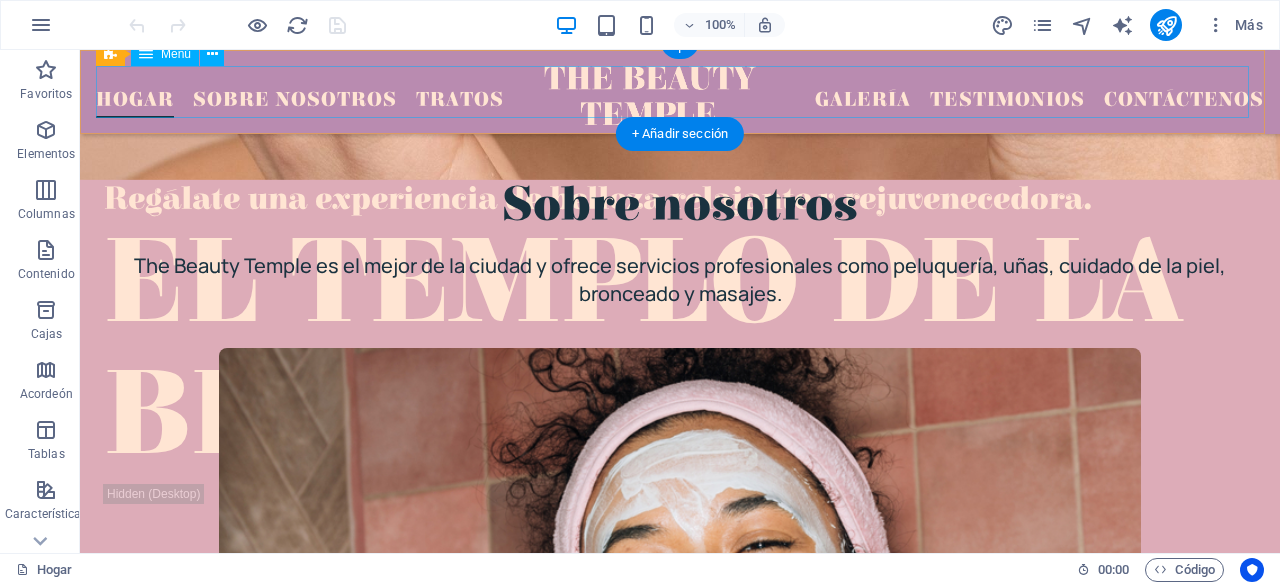 click on "The Beauty Temple es el mejor de la ciudad y ofrece servicios profesionales como peluquería, uñas, cuidado de la piel, bronceado y masajes." at bounding box center (680, 280) 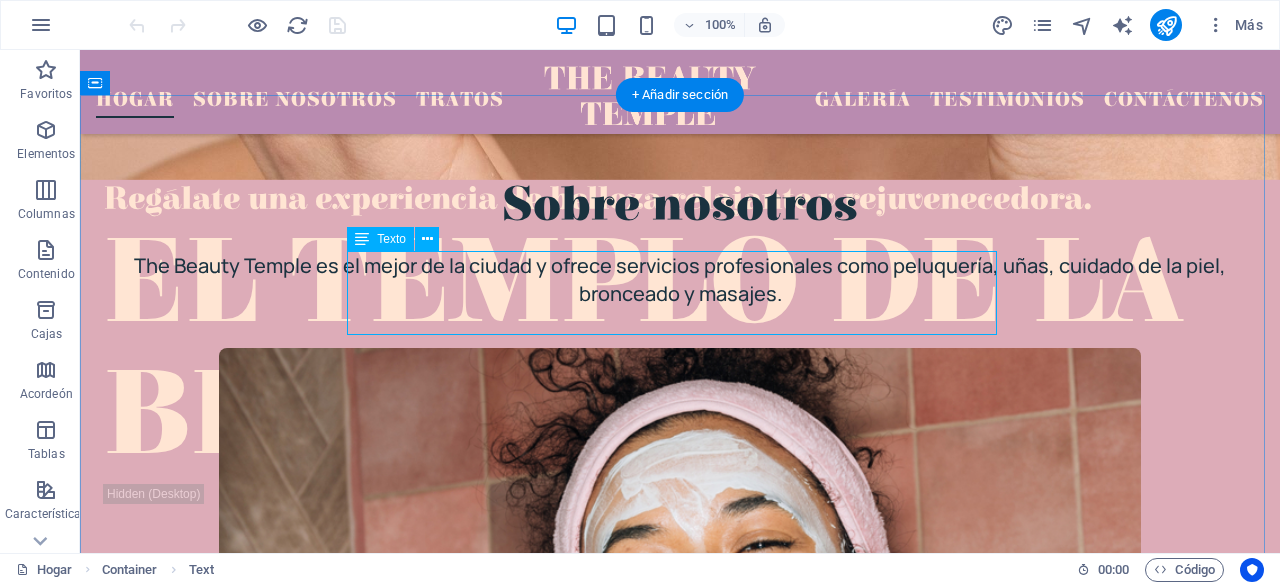 click on "The Beauty Temple es el mejor de la ciudad y ofrece servicios profesionales como peluquería, uñas, cuidado de la piel, bronceado y masajes." at bounding box center (680, 280) 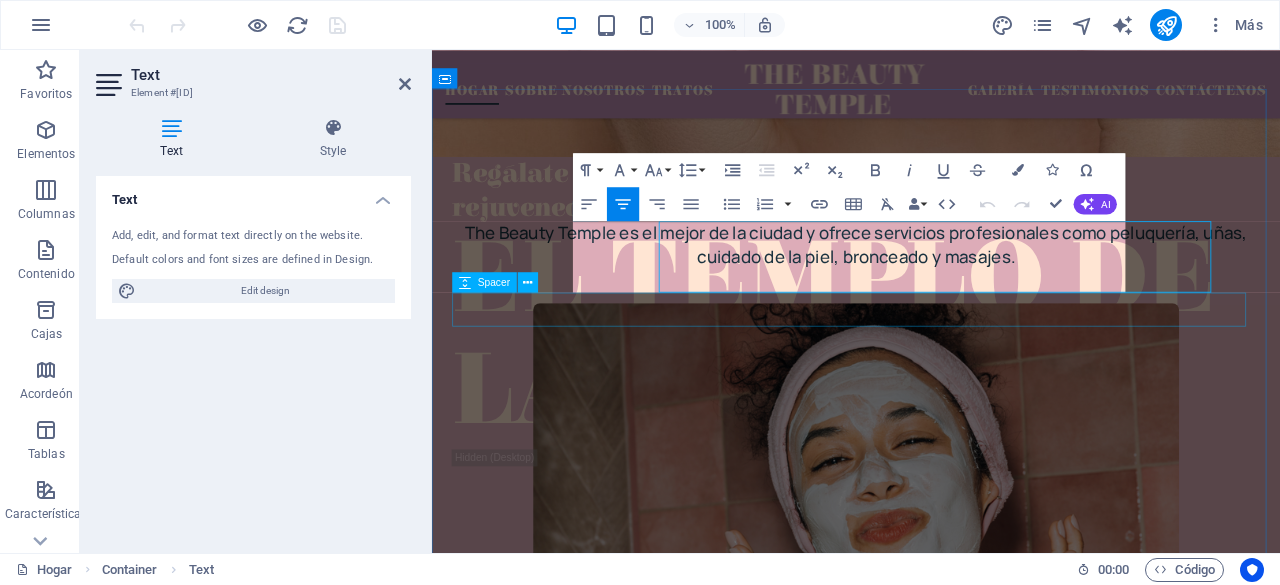 click at bounding box center [931, 328] 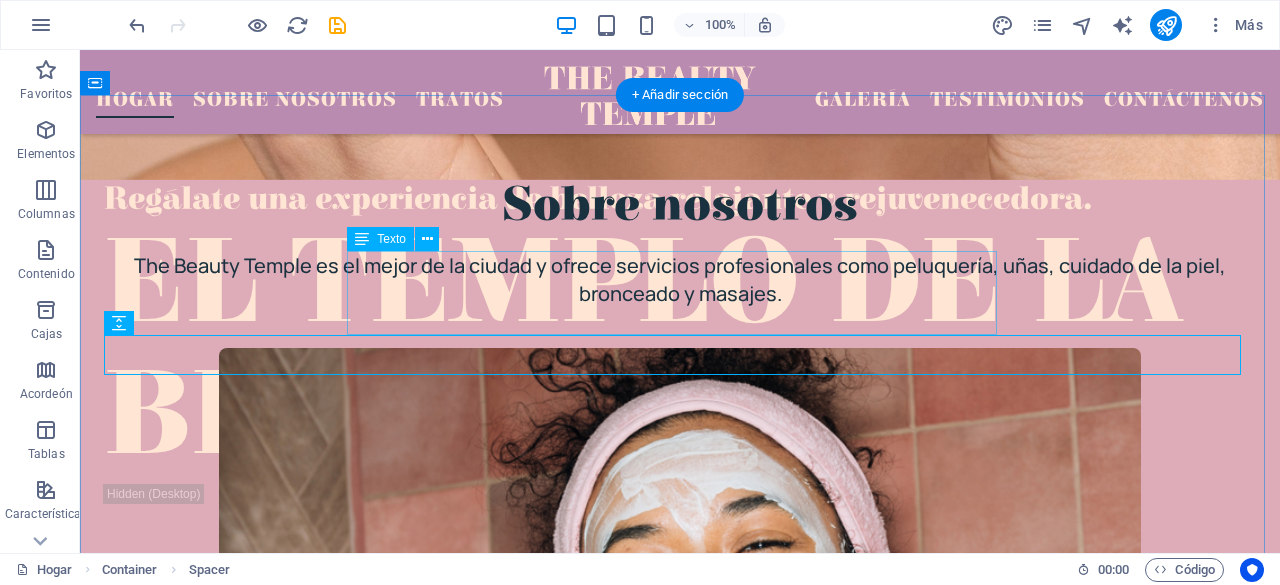 click on "The Beauty Temple es el mejor de la ciudad y ofrece servicios profesionales como peluquería, uñas, cuidado de la piel, bronceado y masajes." at bounding box center [680, 280] 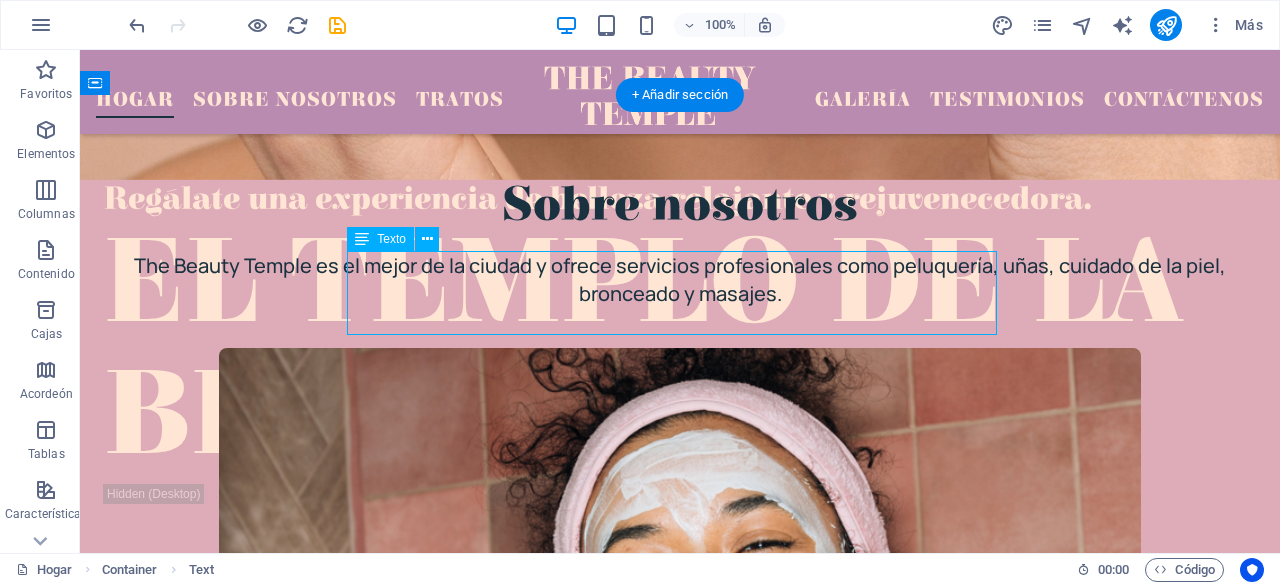 click on "The Beauty Temple es el mejor de la ciudad y ofrece servicios profesionales como peluquería, uñas, cuidado de la piel, bronceado y masajes." at bounding box center (680, 280) 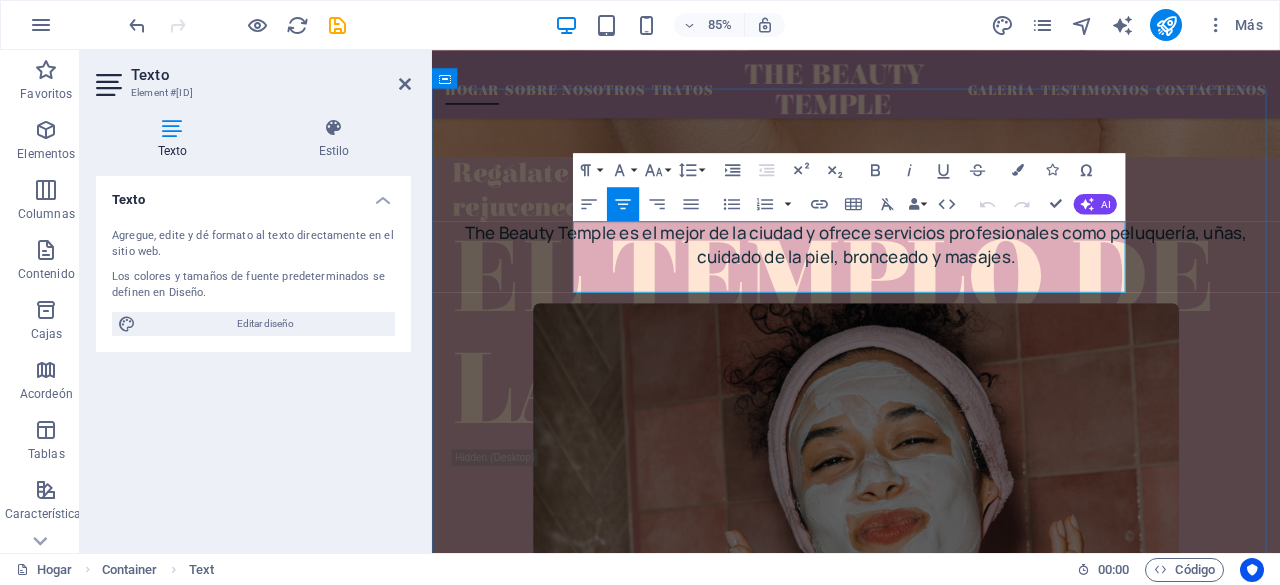 click on "The Beauty Temple es el mejor de la ciudad y ofrece servicios profesionales como peluquería, uñas, cuidado de la piel, bronceado y masajes." at bounding box center [931, 279] 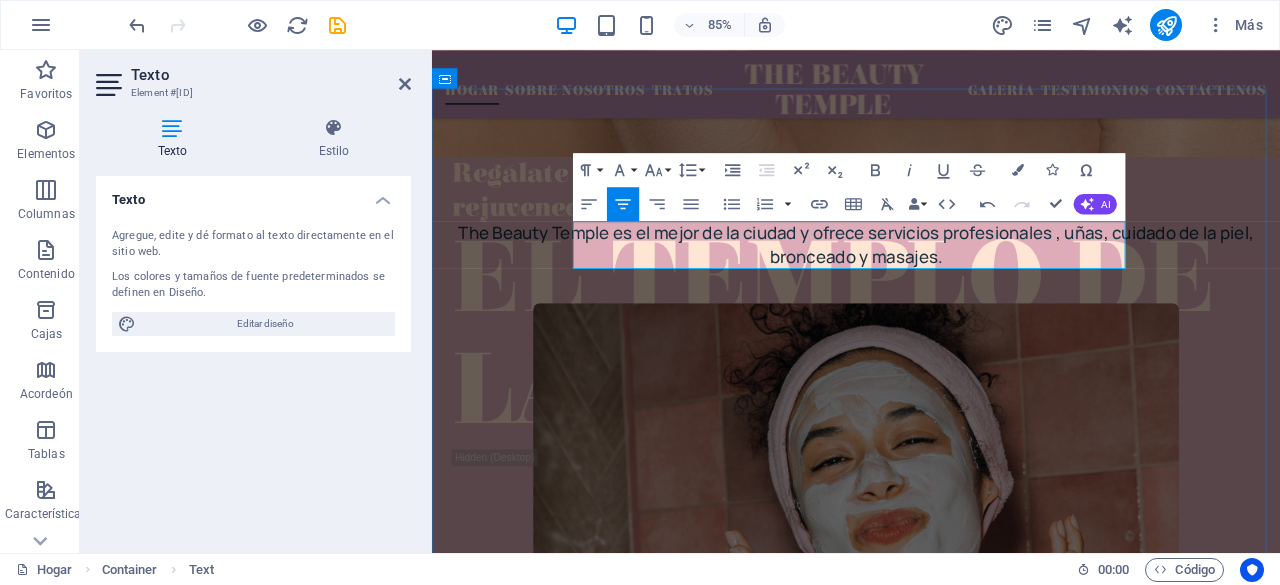 type 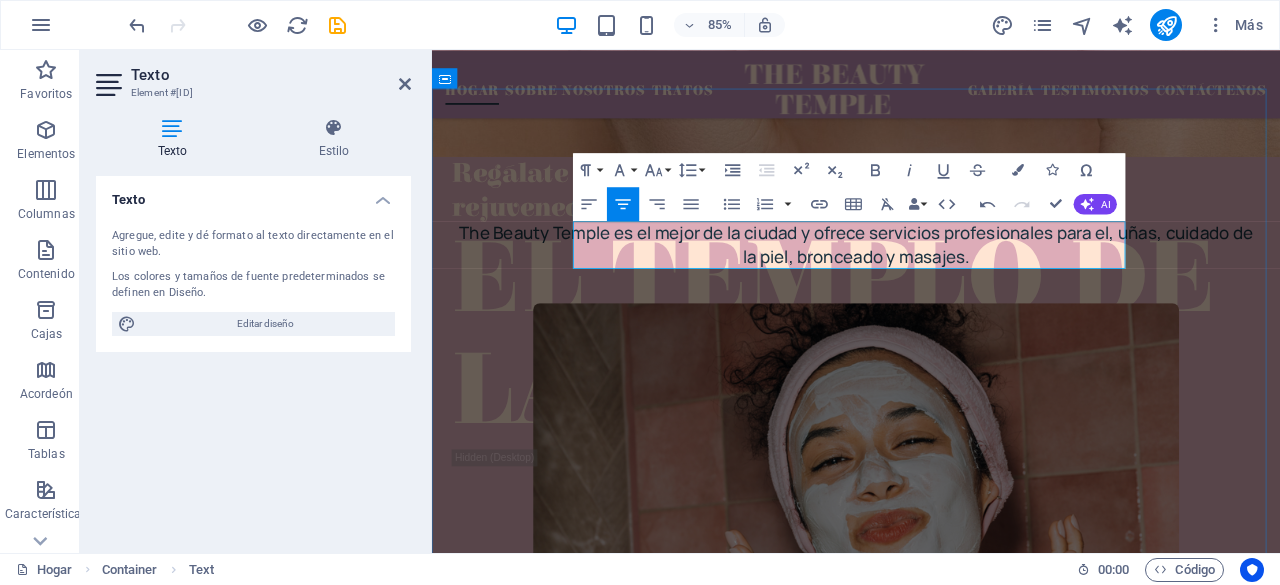 click on "The Beauty Temple es el mejor de la ciudad y ofrece servicios profesionales para el  , uñas, cuidado de la piel, bronceado y masajes." at bounding box center [931, 279] 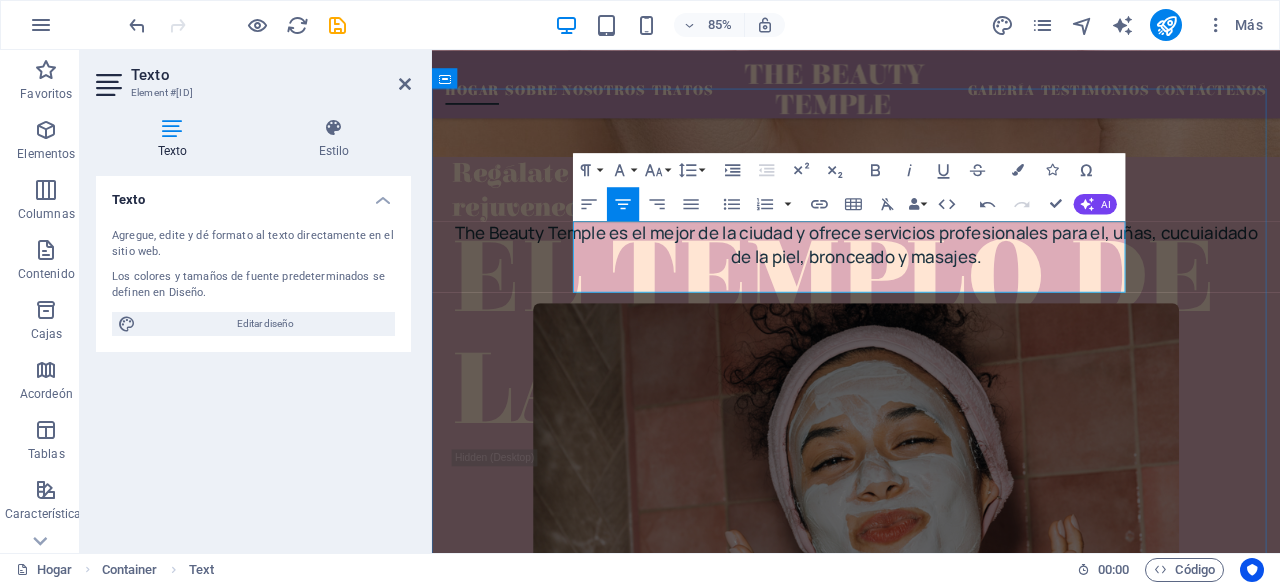 click on "The Beauty Temple es el mejor de la ciudad y ofrece servicios profesionales para el  , uñas, cucuiaidado de la piel, bronceado y masajes." at bounding box center [931, 279] 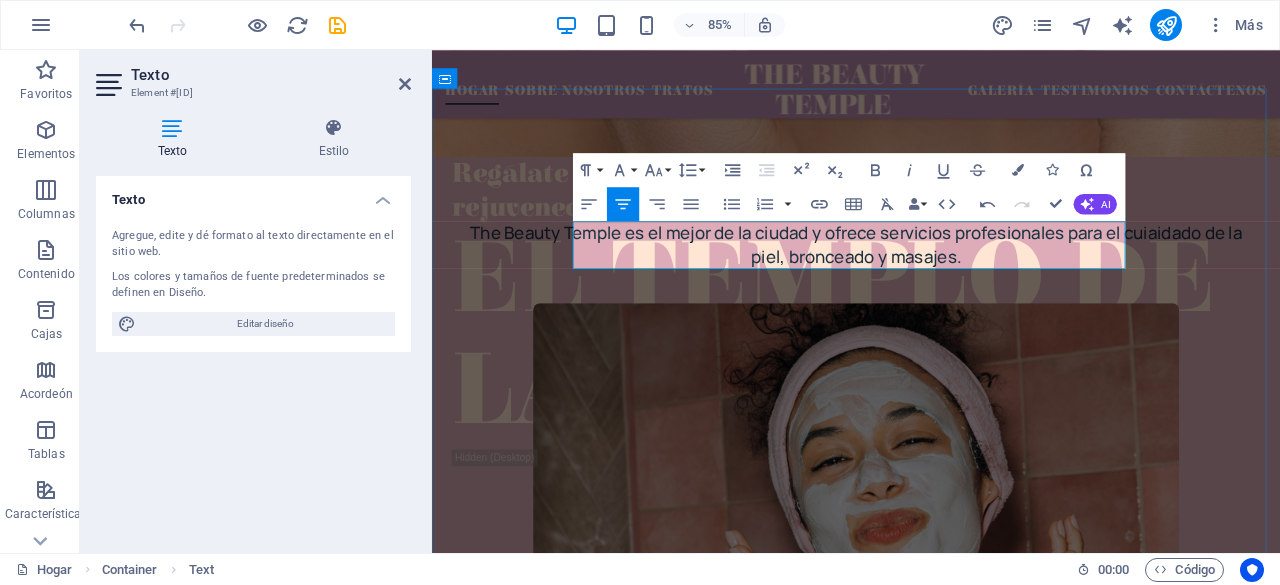 click on "The Beauty Temple es el mejor de la ciudad y ofrece servicios profesionales para el cuiaidado de la piel, bronceado y masajes." at bounding box center [931, 279] 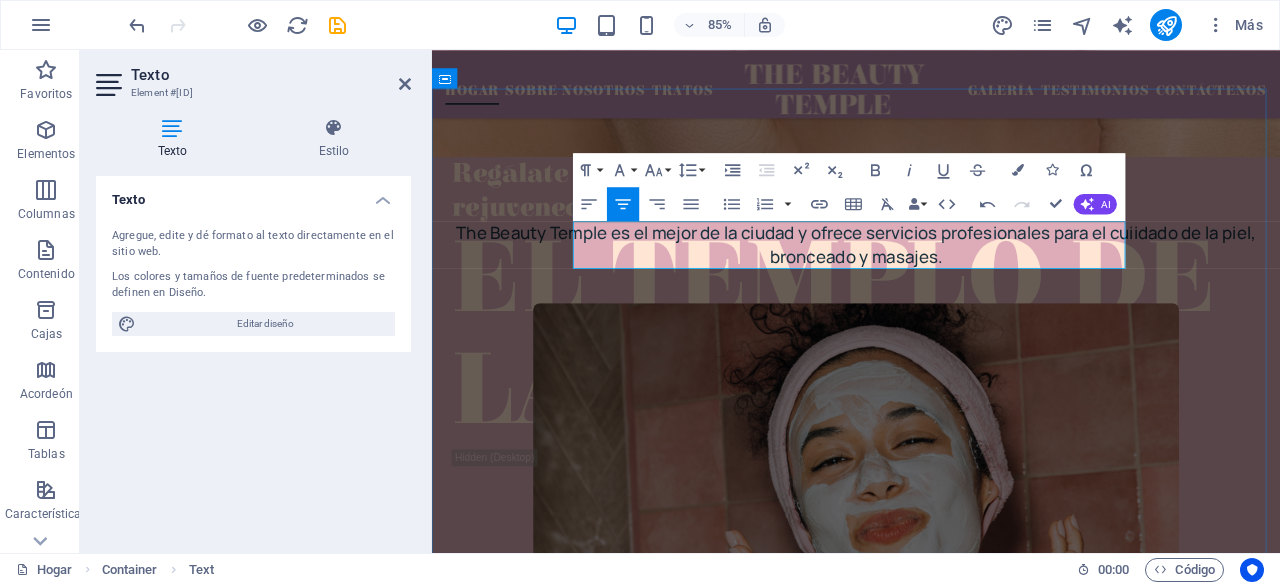 click on "The Beauty Temple es el mejor de la ciudad y ofrece servicios profesionales para el cuiidado de la piel, bronceado y masajes." at bounding box center (931, 279) 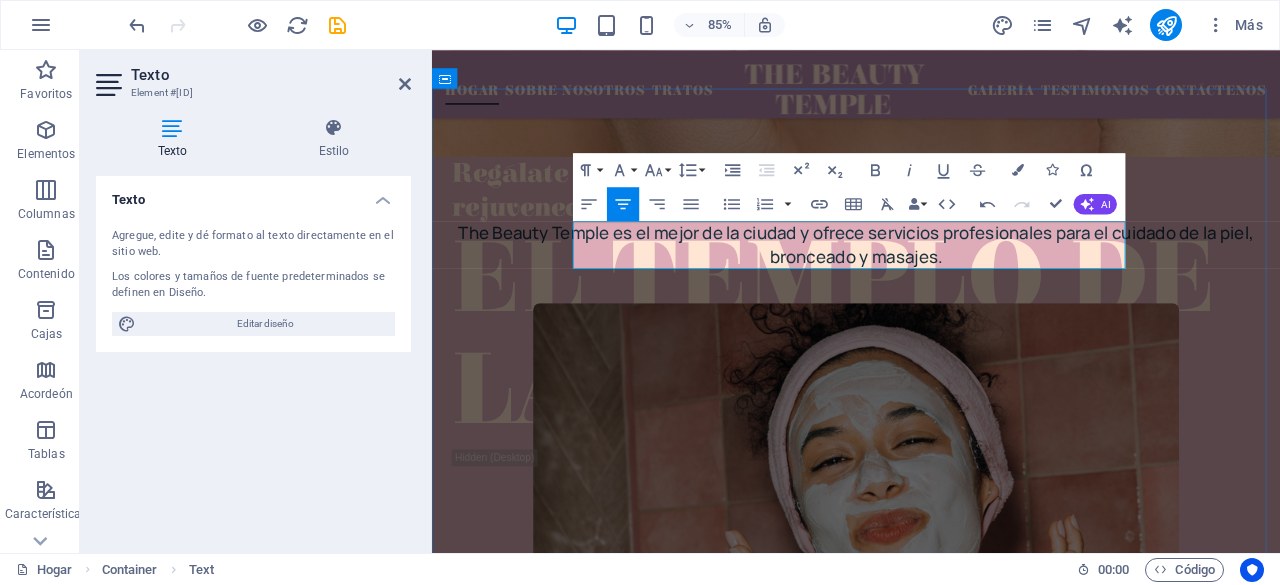 click on "The Beauty Temple es el mejor de la ciudad y ofrece servicios profesionales para el cuidado de la piel, bronceado y masajes." at bounding box center [931, 279] 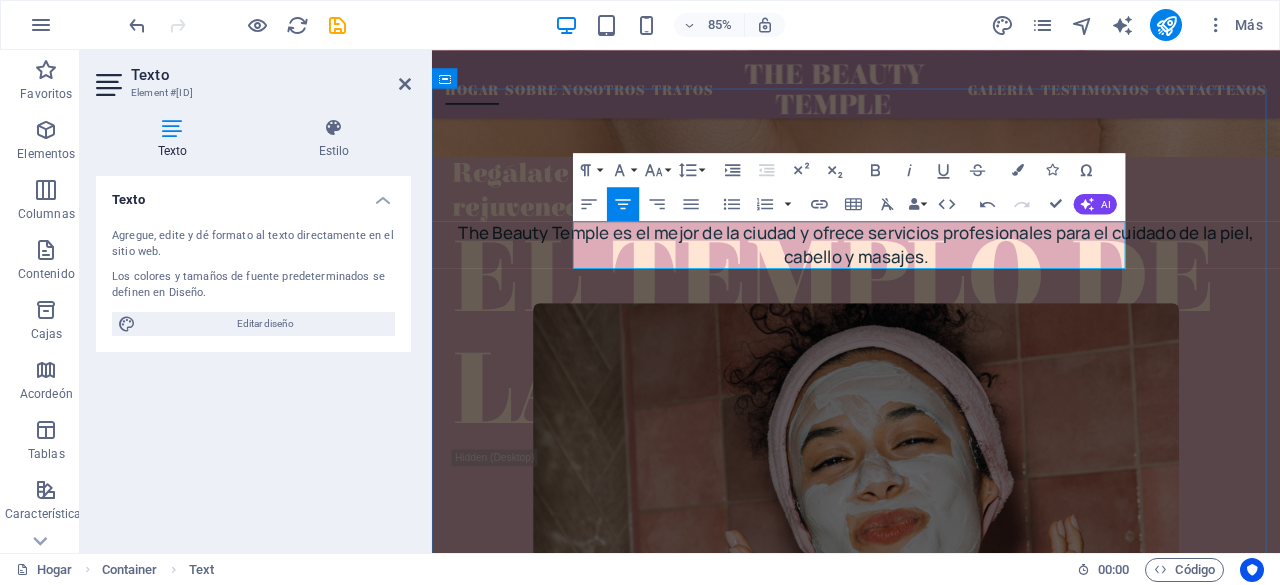 click on "The Beauty Temple es el mejor de la ciudad y ofrece servicios profesionales para el cuidado de la piel, cabello y masajes." at bounding box center (931, 279) 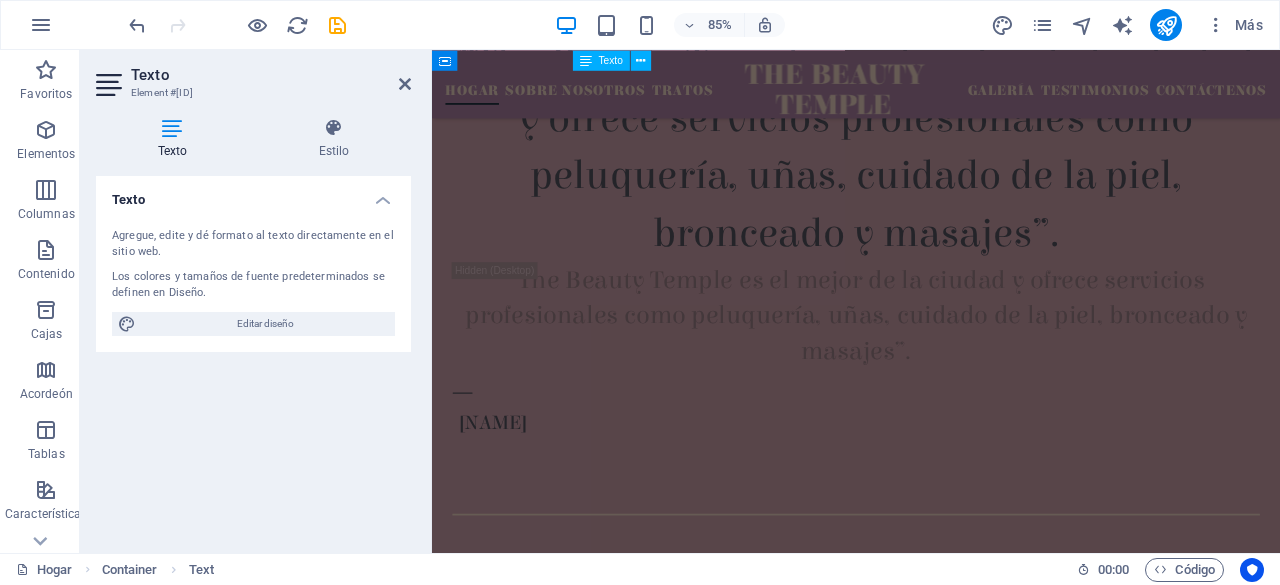 scroll, scrollTop: 1932, scrollLeft: 0, axis: vertical 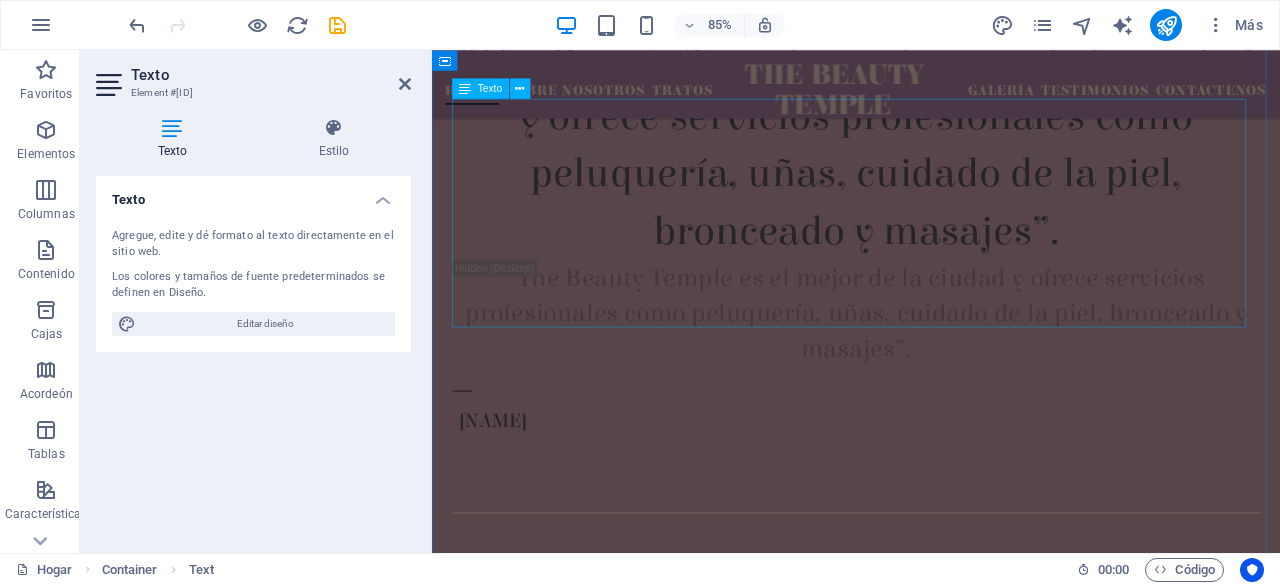 click on "“The Beauty Temple es el mejor de la ciudad y ofrece servicios profesionales como peluquería, uñas, cuidado de la piel, bronceado y masajes”." at bounding box center [931, 162] 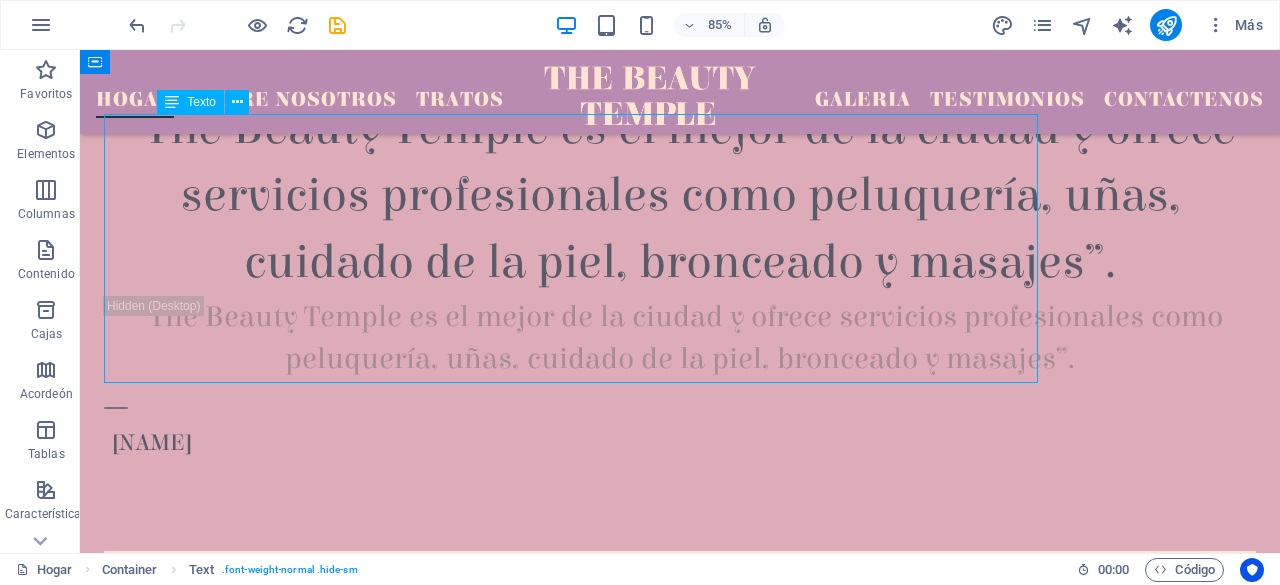 scroll, scrollTop: 1839, scrollLeft: 0, axis: vertical 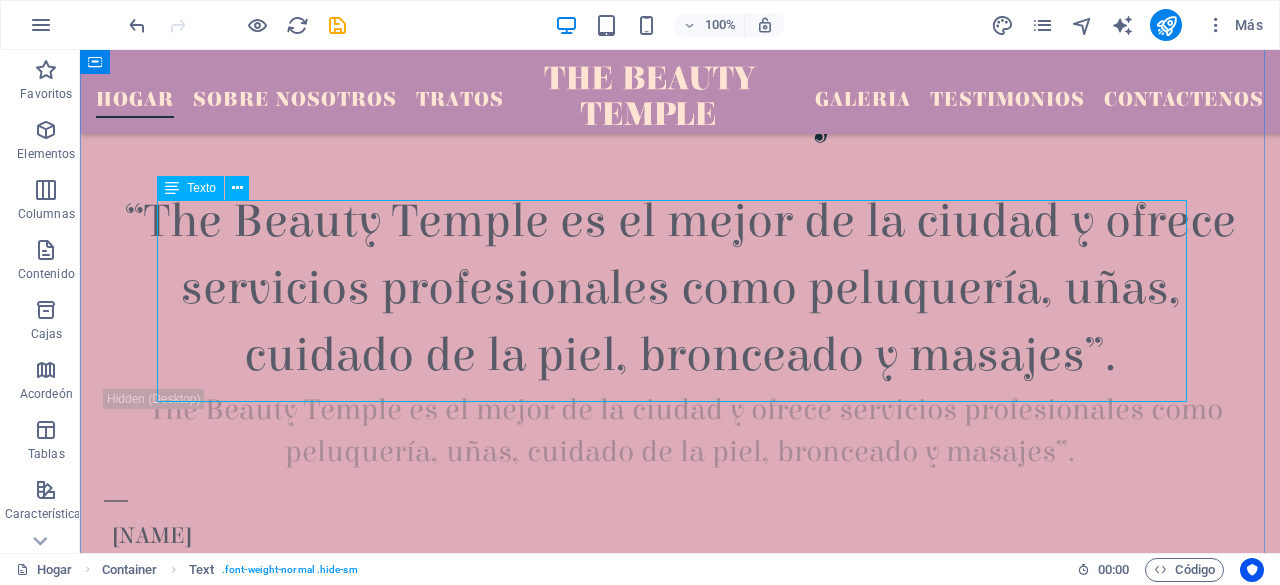 click on "“The Beauty Temple es el mejor de la ciudad y ofrece servicios profesionales como peluquería, uñas, cuidado de la piel, bronceado y masajes”." at bounding box center (680, 289) 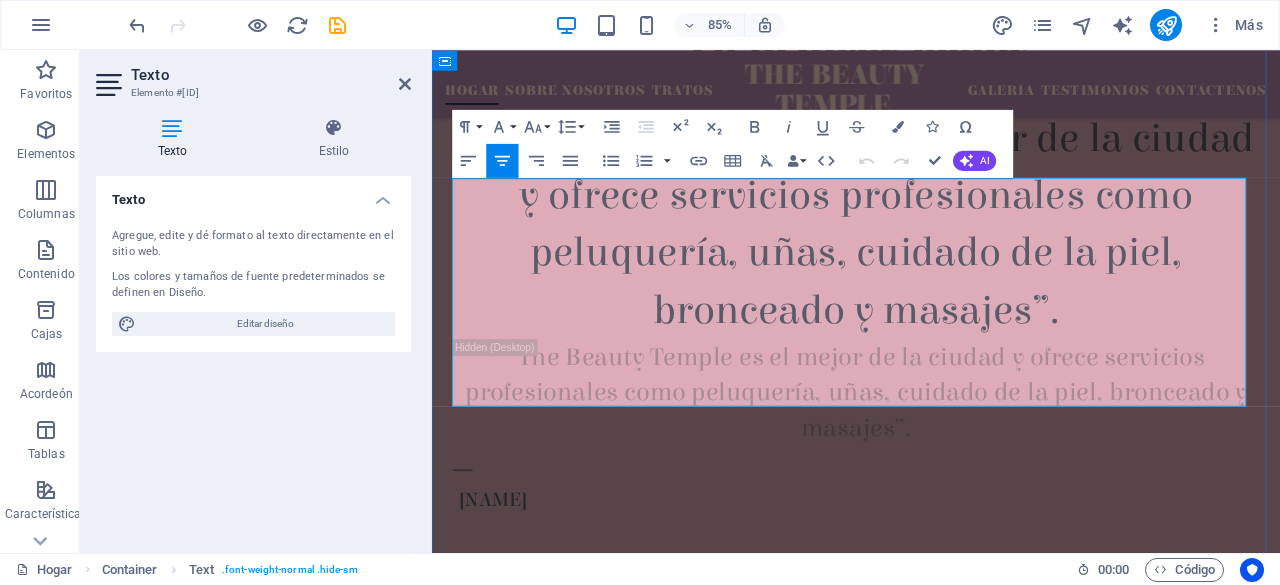 click on "“The Beauty Temple es el mejor de la ciudad y ofrece servicios profesionales como peluquería, uñas, cuidado de la piel, bronceado y masajes”." at bounding box center (931, 255) 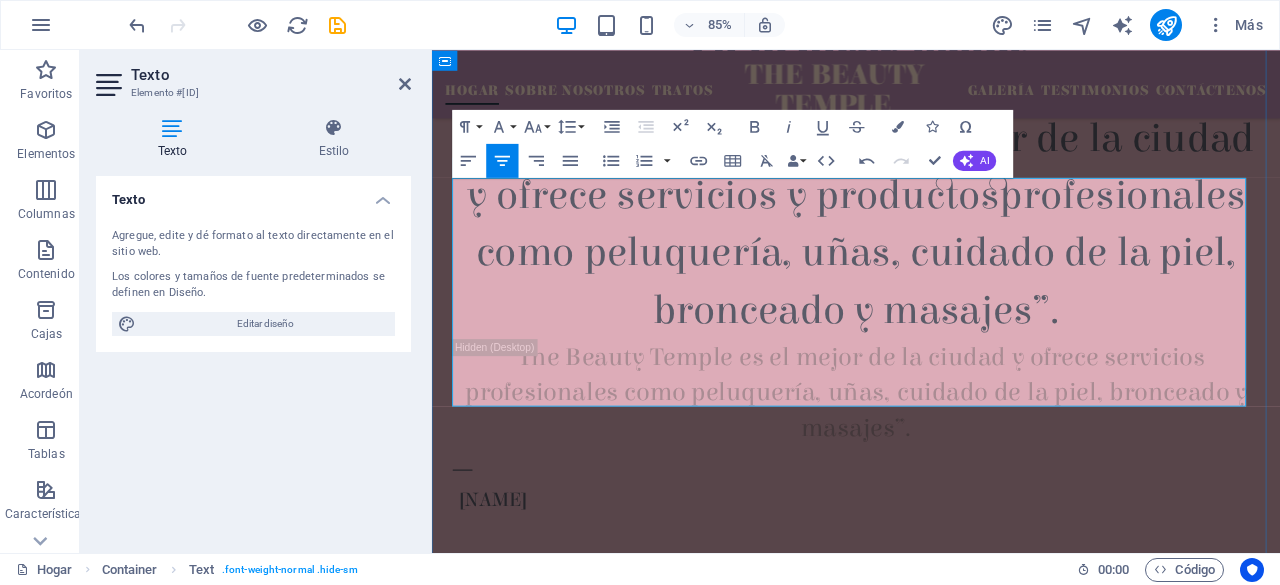 click on "“The Beauty Temple es el mejor de la ciudad y ofrece servicios y productos  profesionales como peluquería, uñas, cuidado de la piel, bronceado y masajes”." at bounding box center [931, 255] 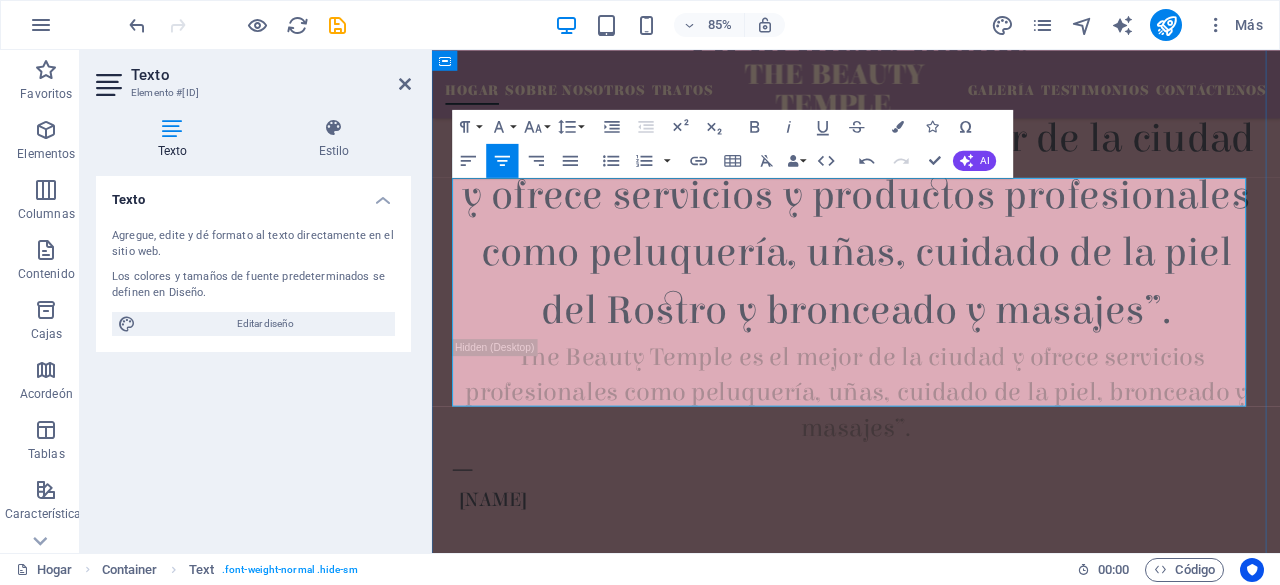 click on "“The Beauty Temple es el mejor de la ciudad y ofrece servicios y productos profesionales como peluquería, uñas, cuidado de la piel del Rostro y bronceado y masajes”." at bounding box center [931, 255] 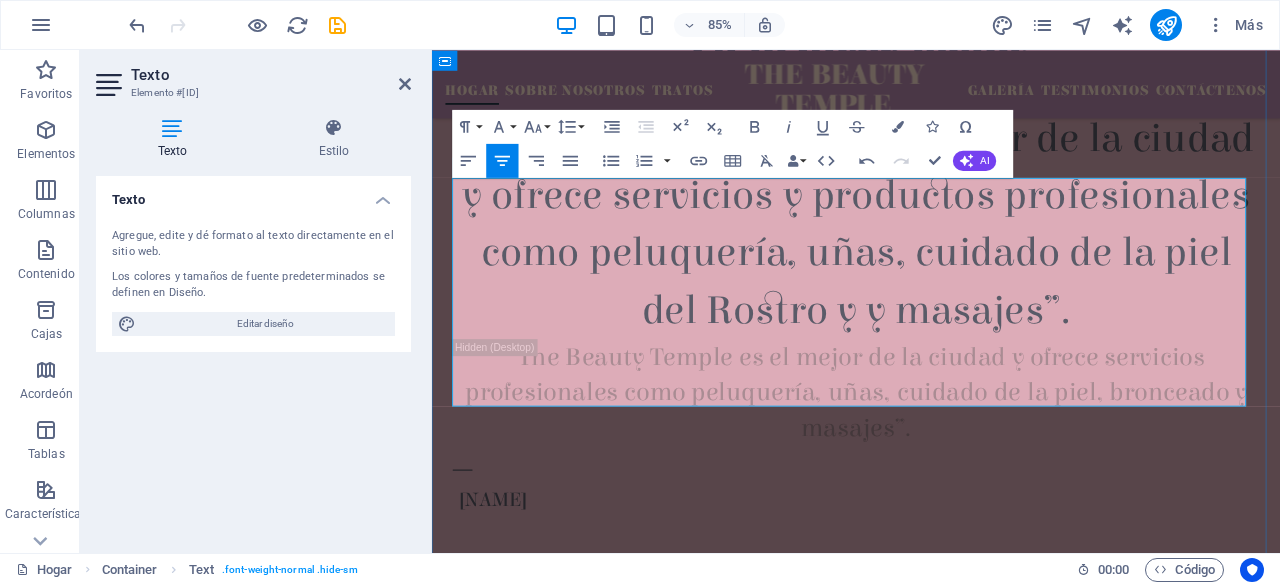 click on "“The Beauty Temple es el mejor de la ciudad y ofrece servicios y productos profesionales como peluquería, uñas, cuidado de la piel del Rostro y  y masajes”." at bounding box center [931, 255] 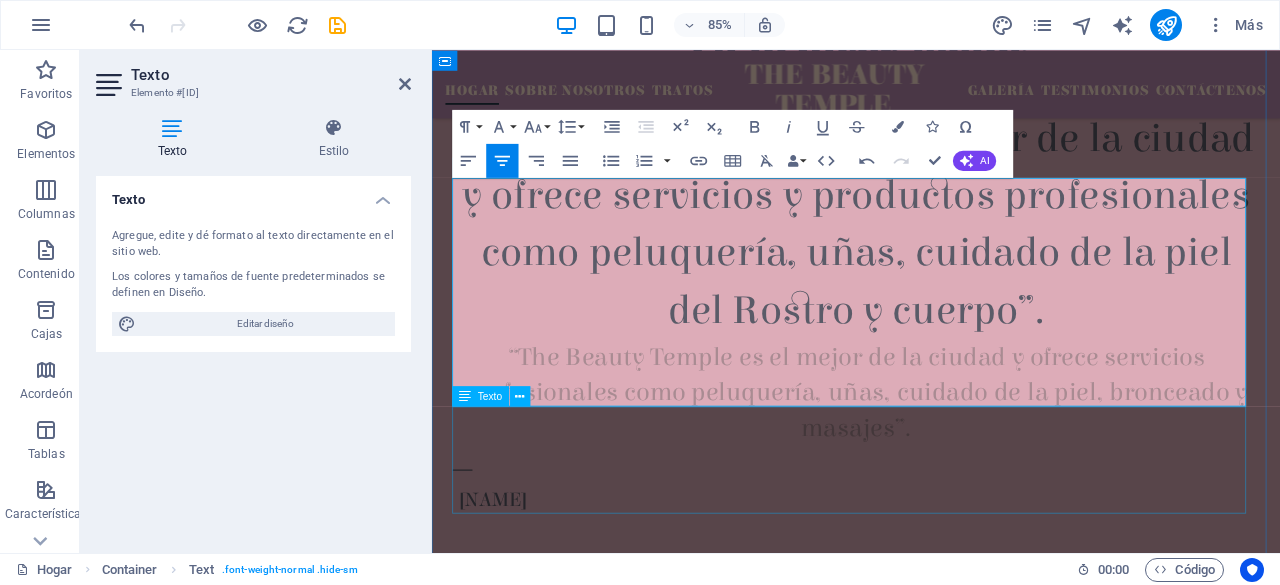 click on "“The Beauty Temple es el mejor de la ciudad y ofrece servicios profesionales como peluquería, uñas, cuidado de la piel, bronceado y masajes”." at bounding box center [931, 453] 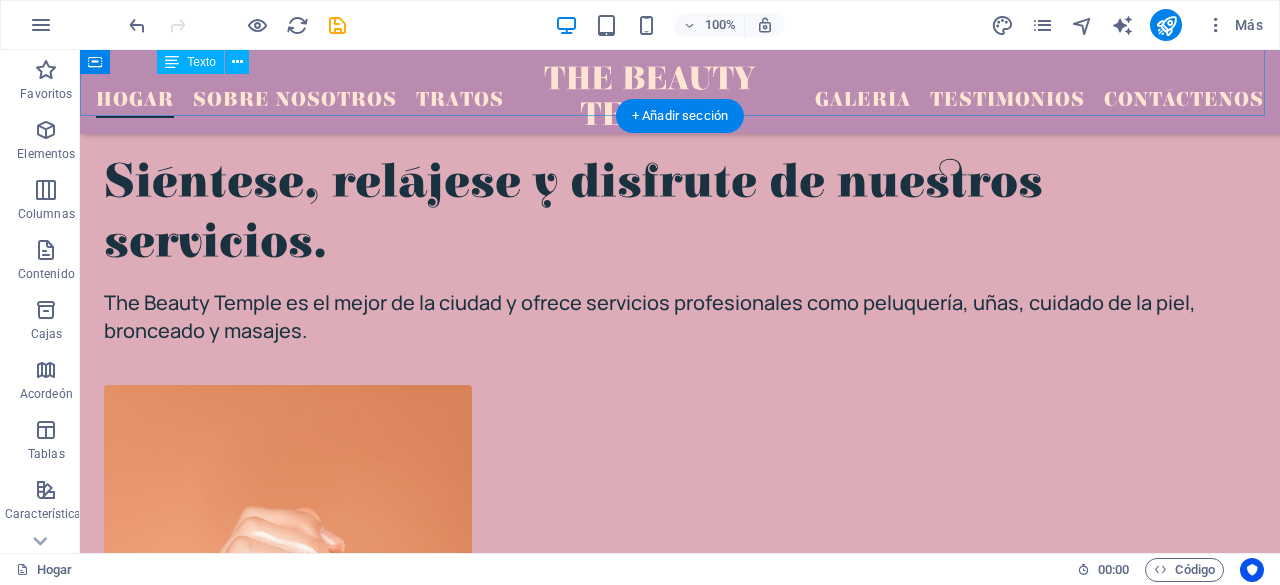 scroll, scrollTop: 2422, scrollLeft: 0, axis: vertical 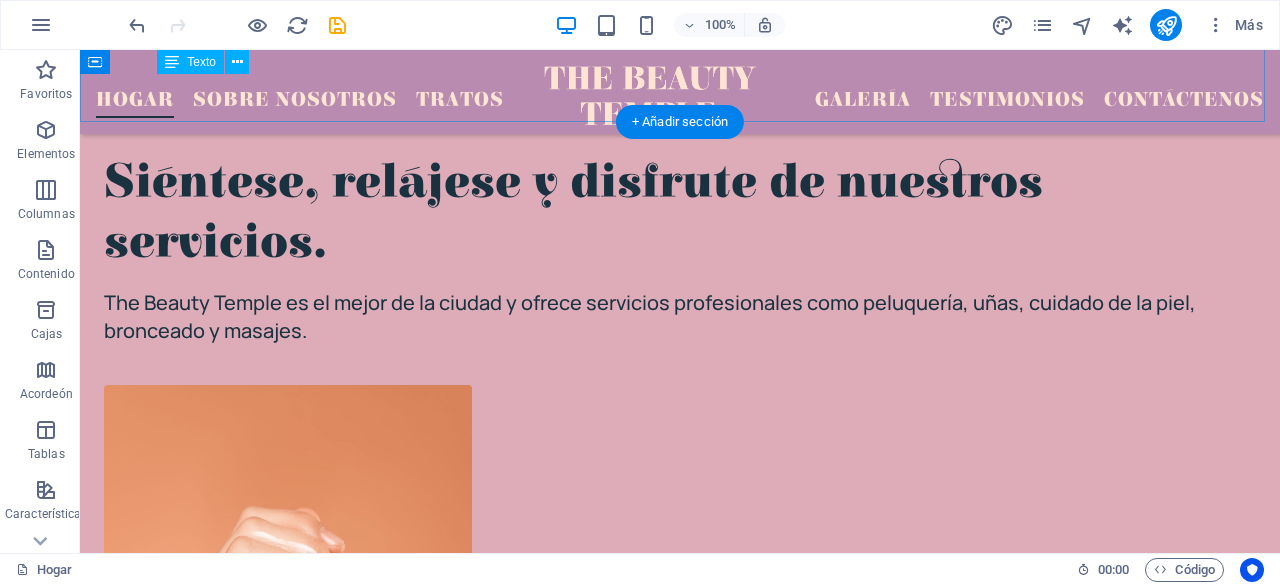 click on "Siéntese, relájese y disfrute de nuestros servicios." at bounding box center (680, 213) 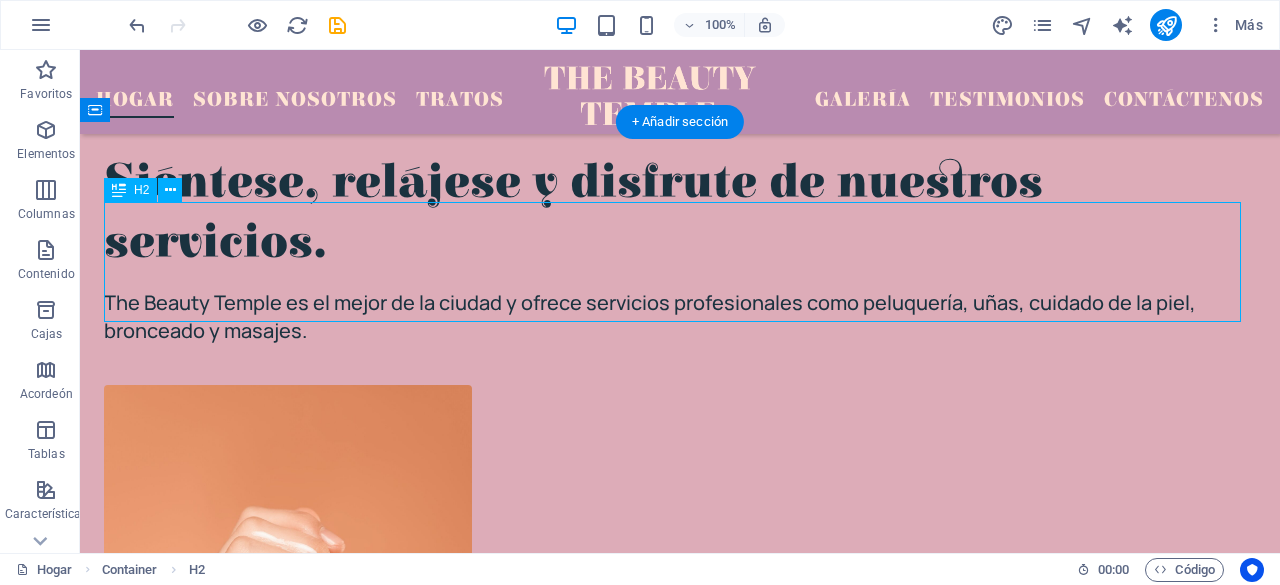 click on "Siéntese, relájese y disfrute de nuestros servicios." at bounding box center [680, 213] 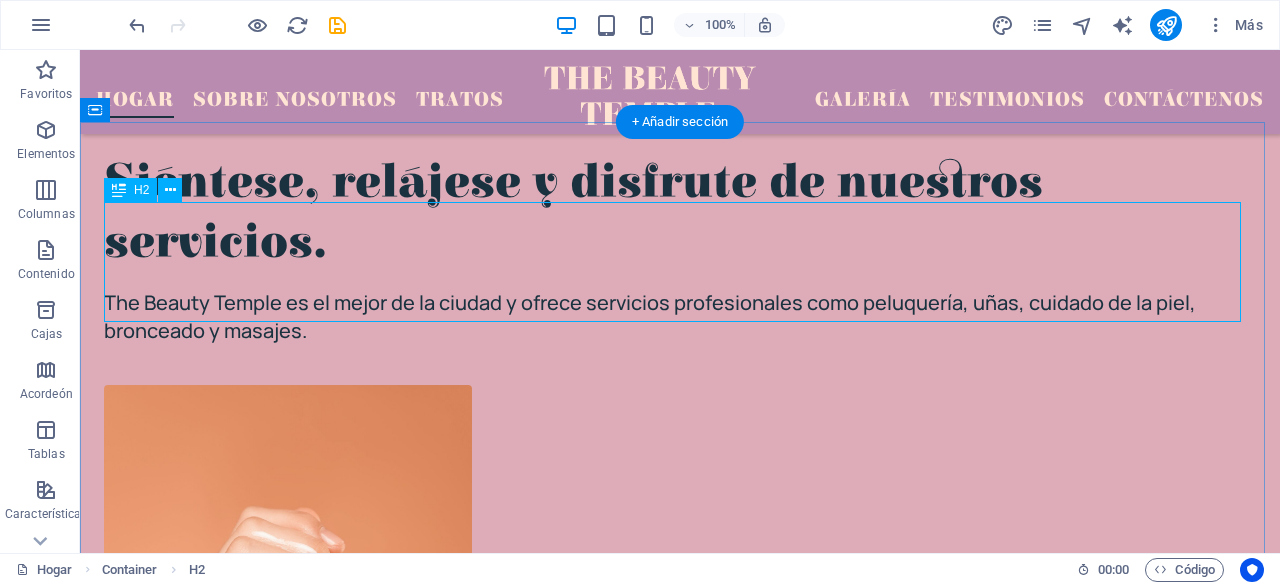 click on "Siéntese, relájese y disfrute de nuestros servicios." at bounding box center [680, 213] 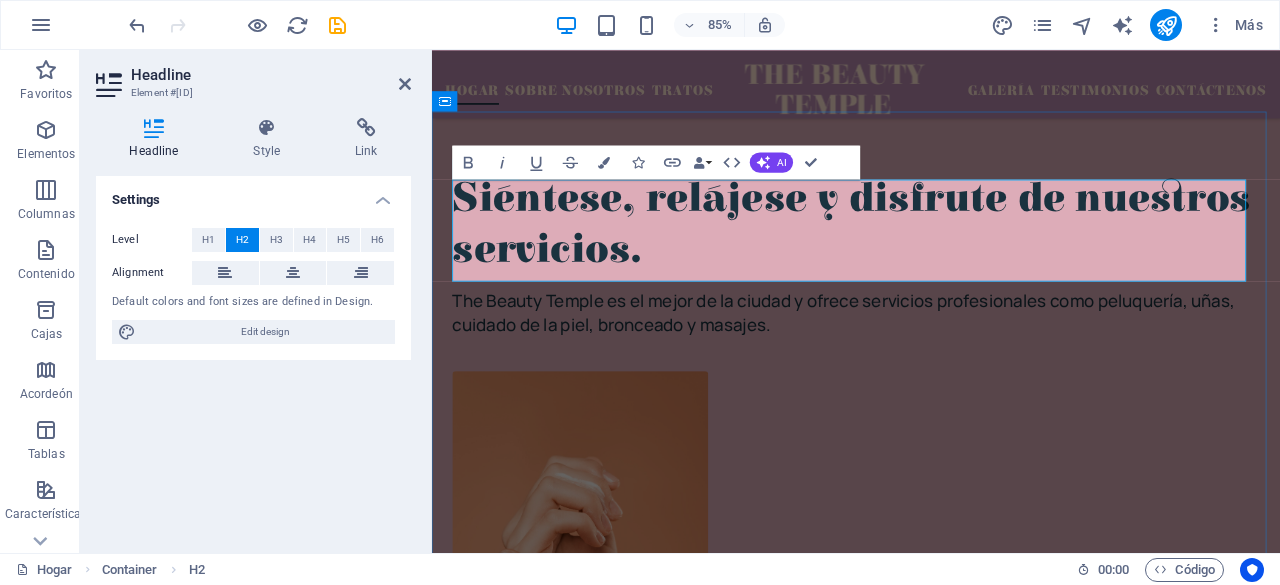 scroll, scrollTop: 2464, scrollLeft: 0, axis: vertical 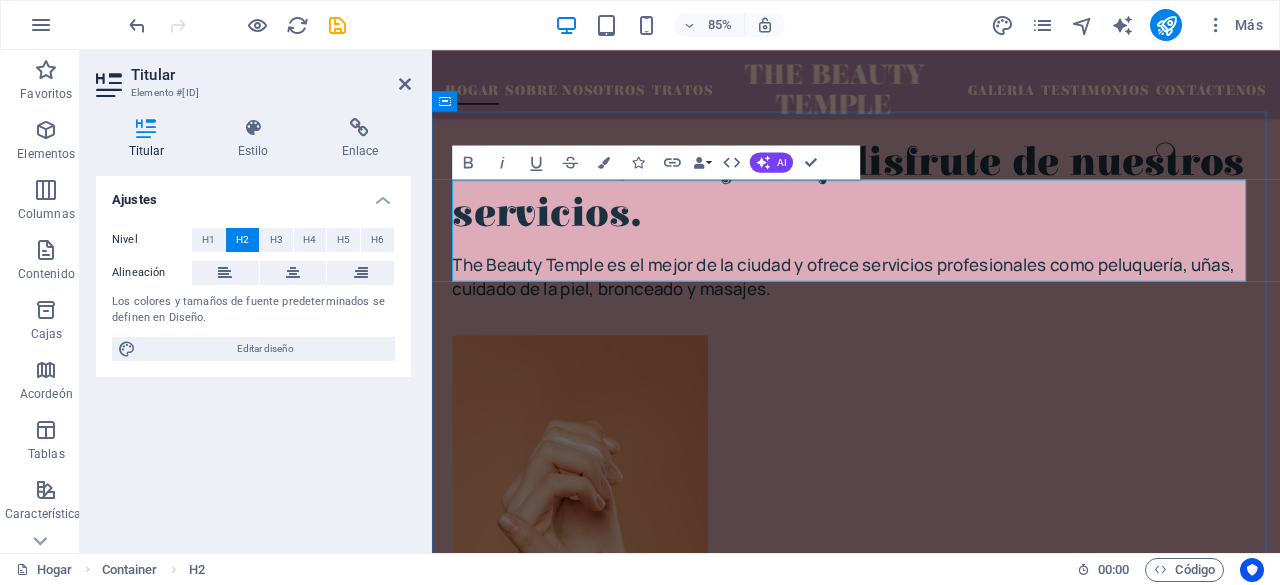 click on "Siéntete, relájese y disfrute de nuestros servicios." at bounding box center (931, 213) 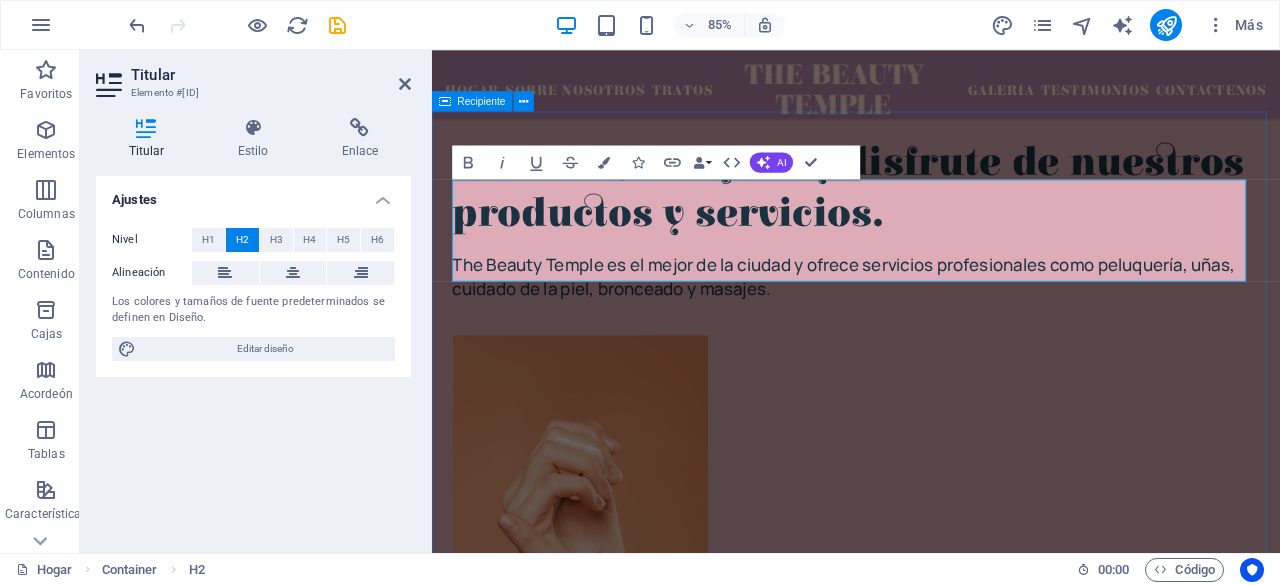click on "Siéntete, relájese y disfrute de nuestros productos y servicios. The Beauty Temple es el mejor de la ciudad y ofrece servicios profesionales como peluquería, uñas, cuidado de la piel, bronceado y masajes. Cuidado de las uñas $[PRICE] Cuidado facial $[PRICE] Cuidado facial $[PRICE] MÁS INFORMACIÓN" at bounding box center [931, 1205] 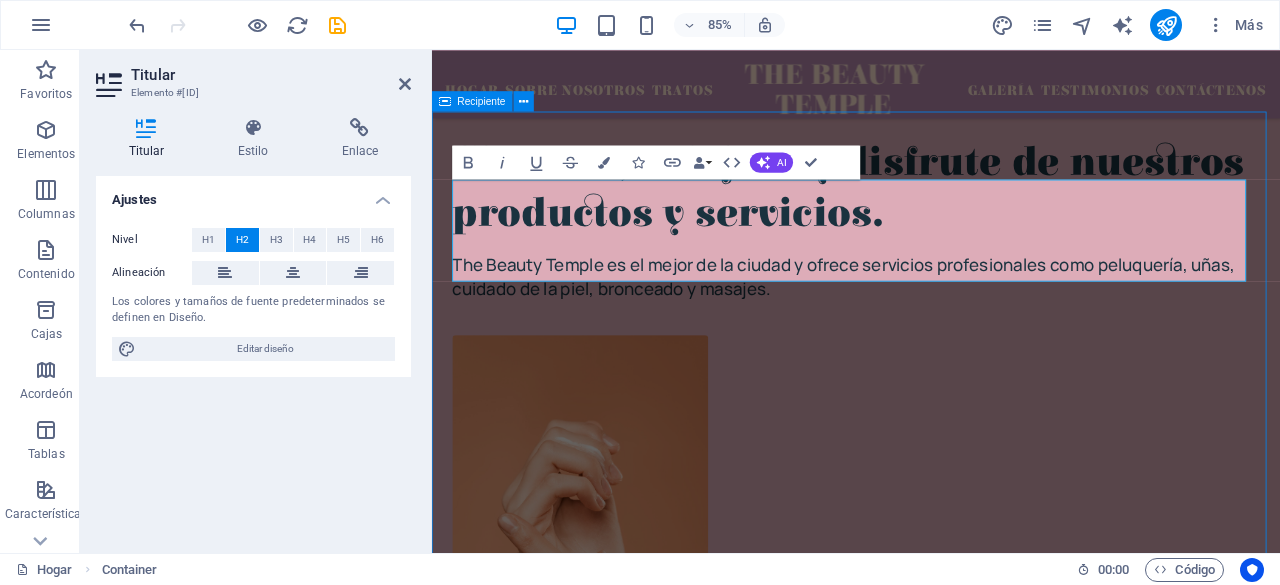 scroll, scrollTop: 2422, scrollLeft: 0, axis: vertical 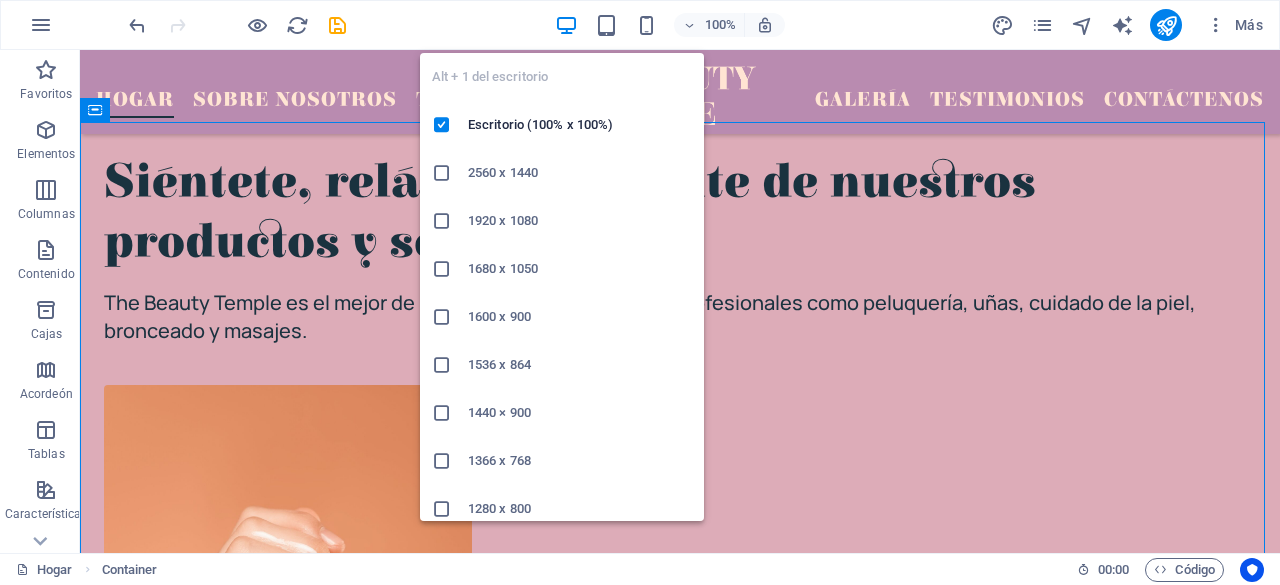 click at bounding box center [566, 25] 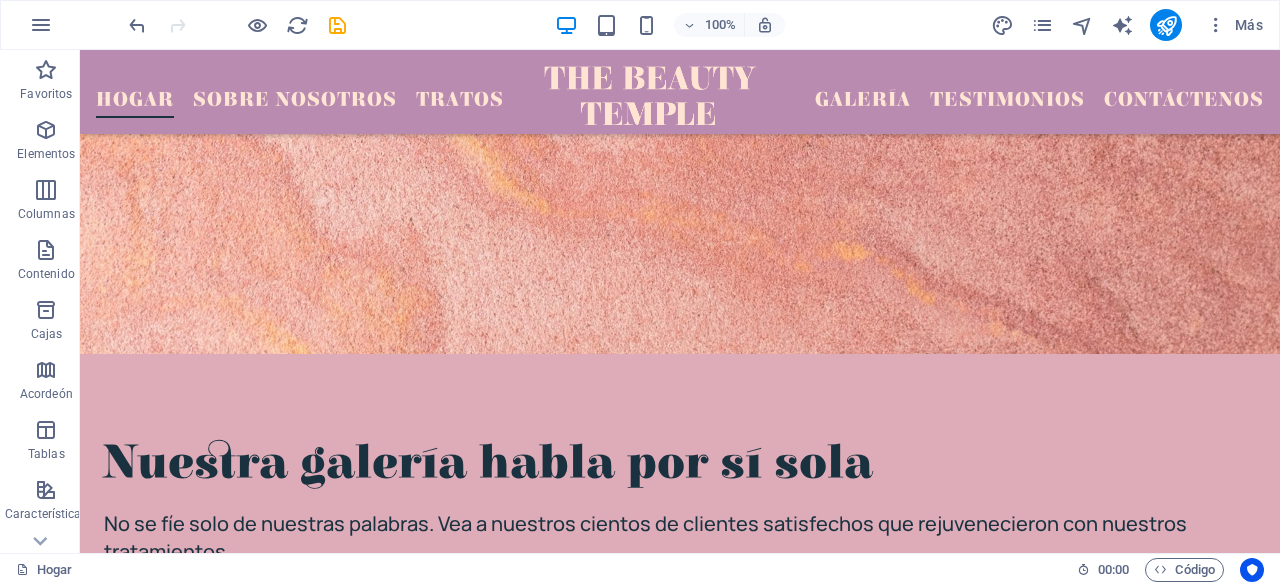 scroll, scrollTop: 6612, scrollLeft: 0, axis: vertical 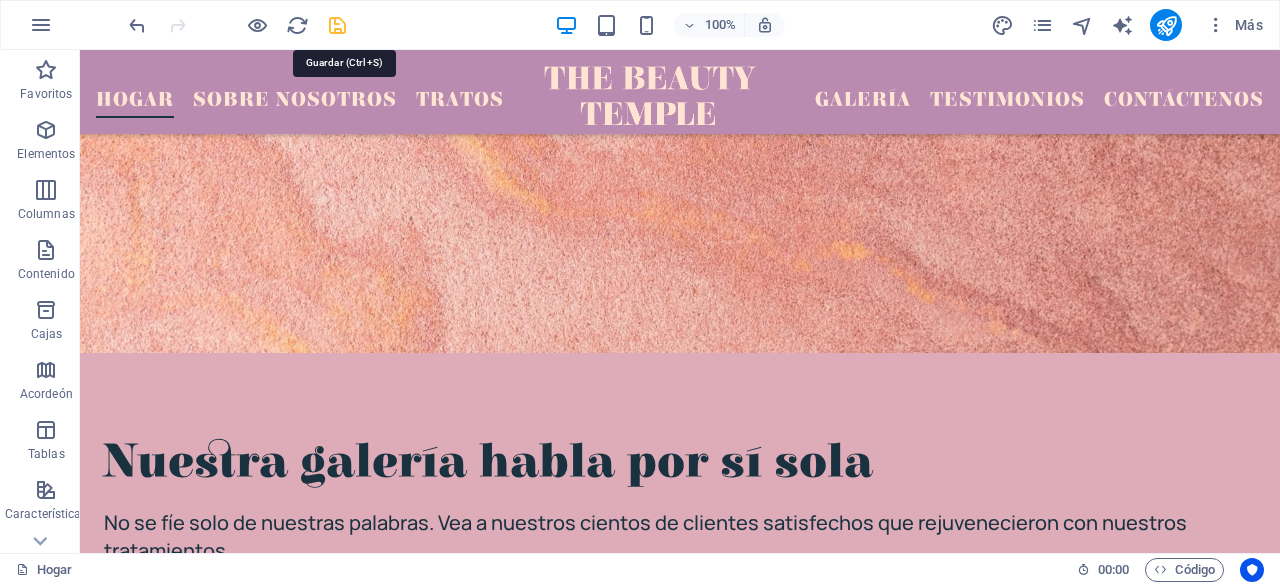 click at bounding box center [337, 25] 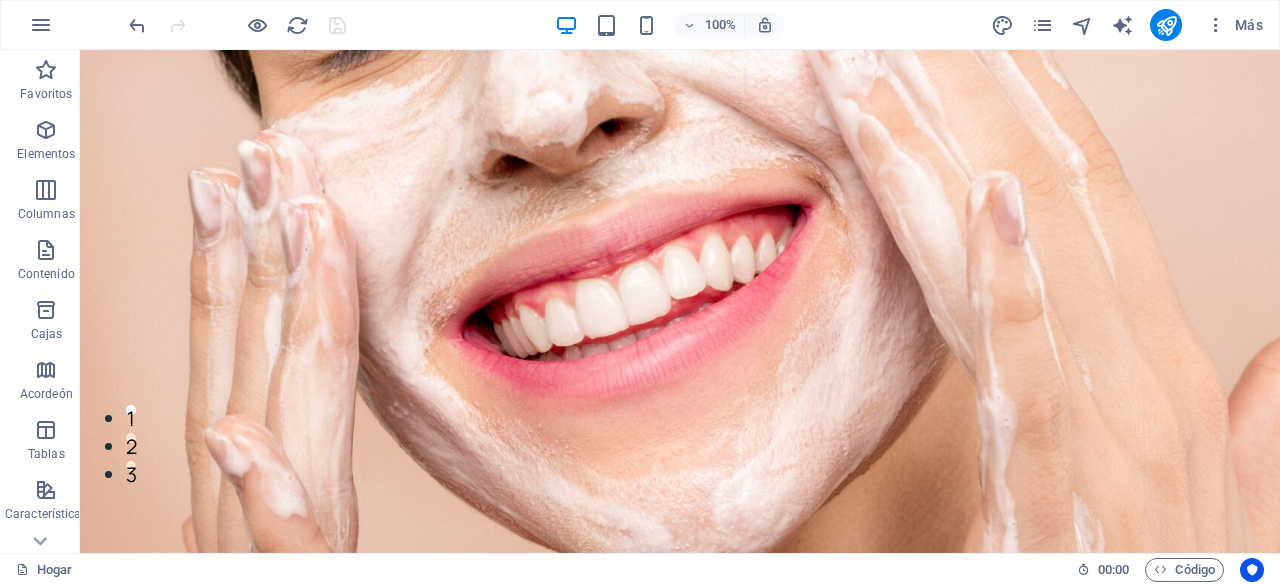scroll, scrollTop: 0, scrollLeft: 0, axis: both 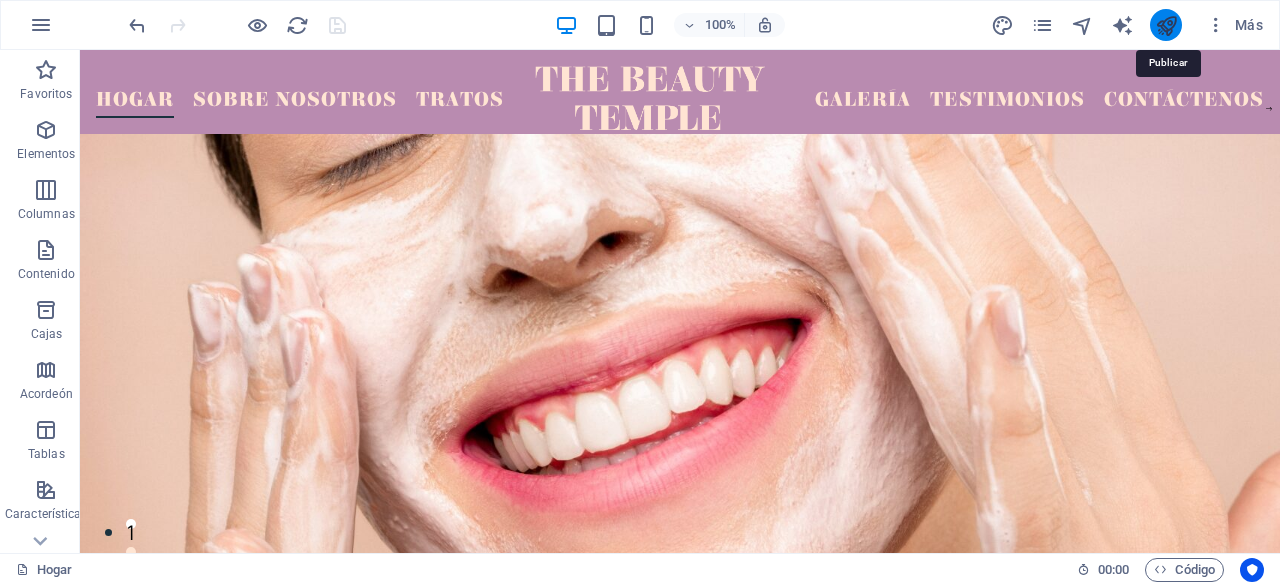 click at bounding box center (1166, 25) 